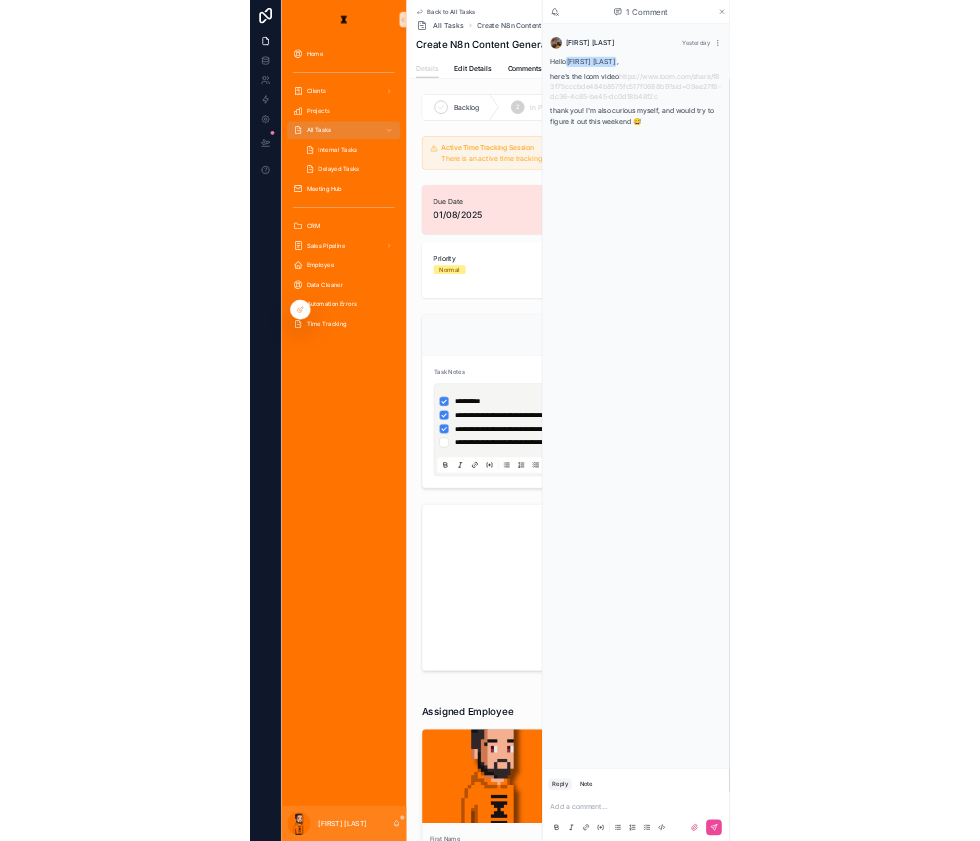 scroll, scrollTop: 0, scrollLeft: 0, axis: both 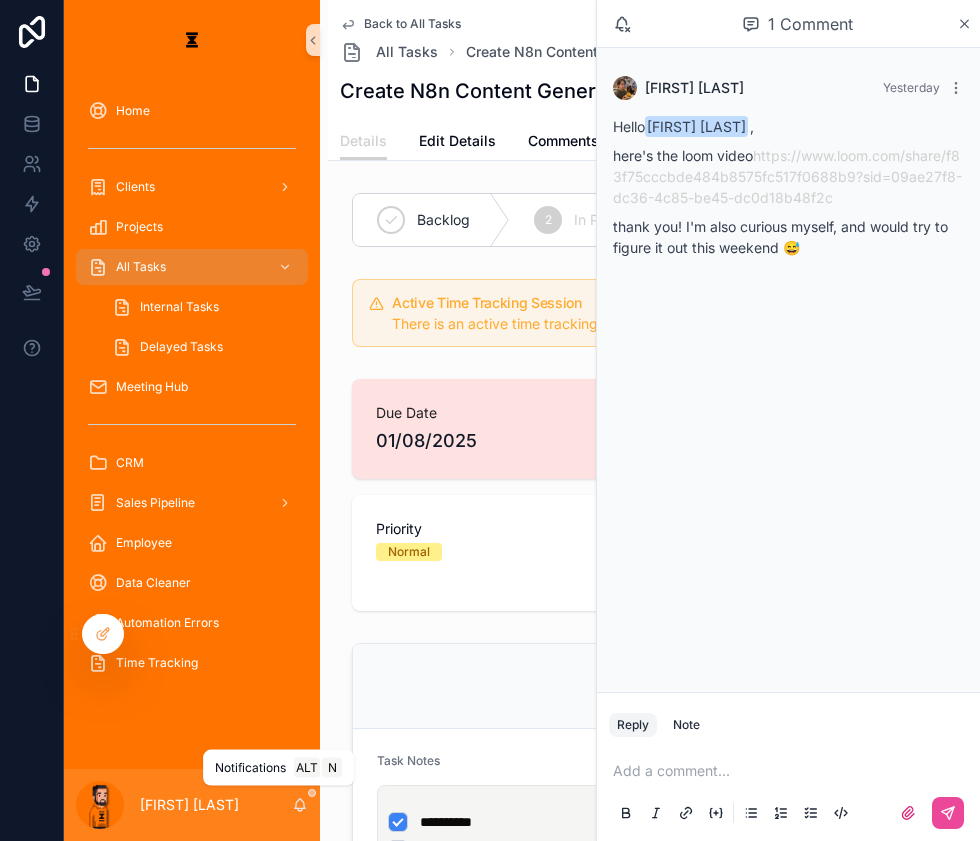 click 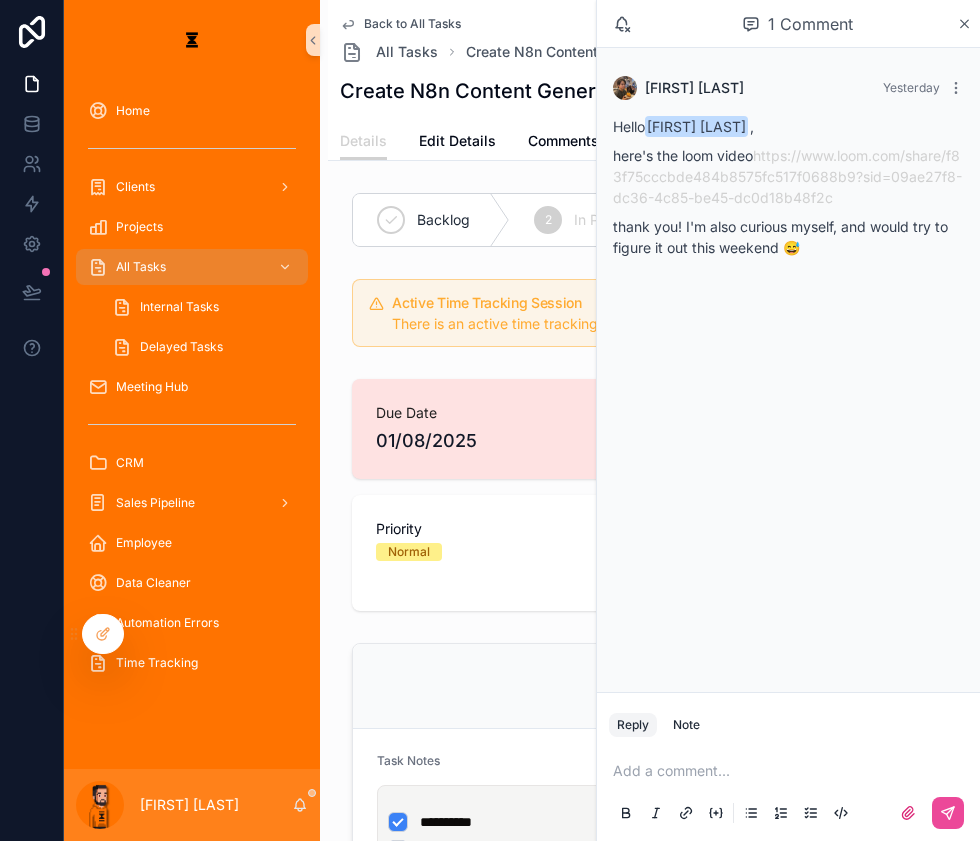 drag, startPoint x: 567, startPoint y: 345, endPoint x: 531, endPoint y: 340, distance: 36.345562 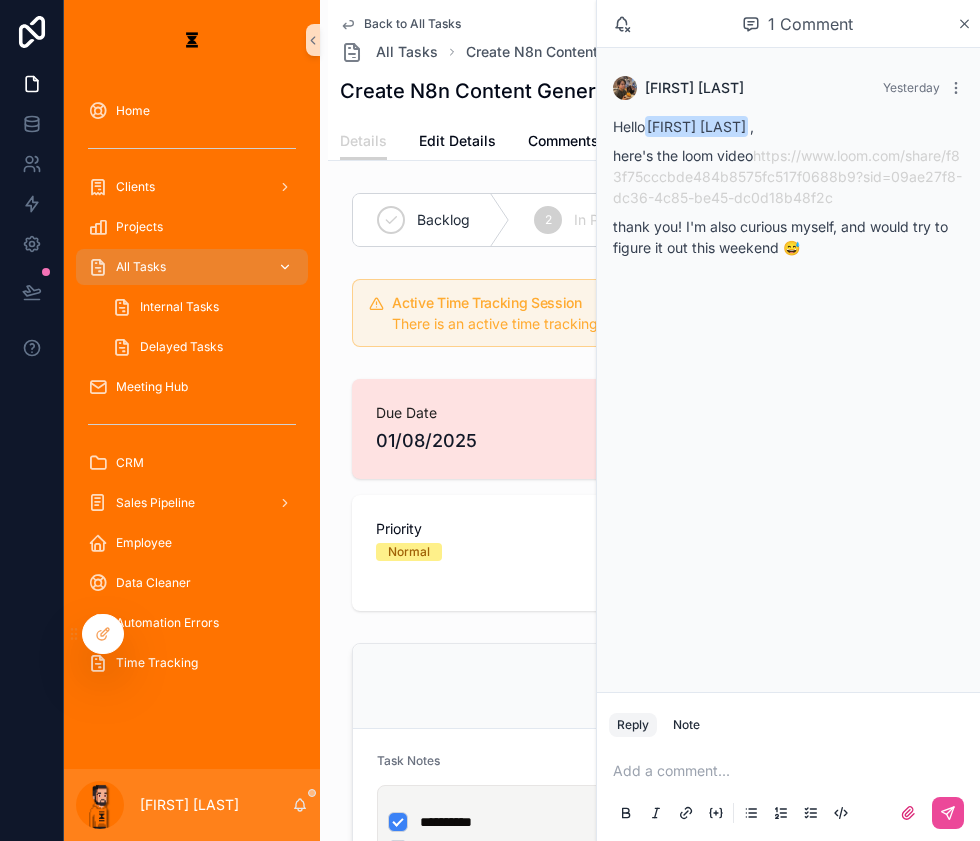 click on "All Tasks" at bounding box center (192, 267) 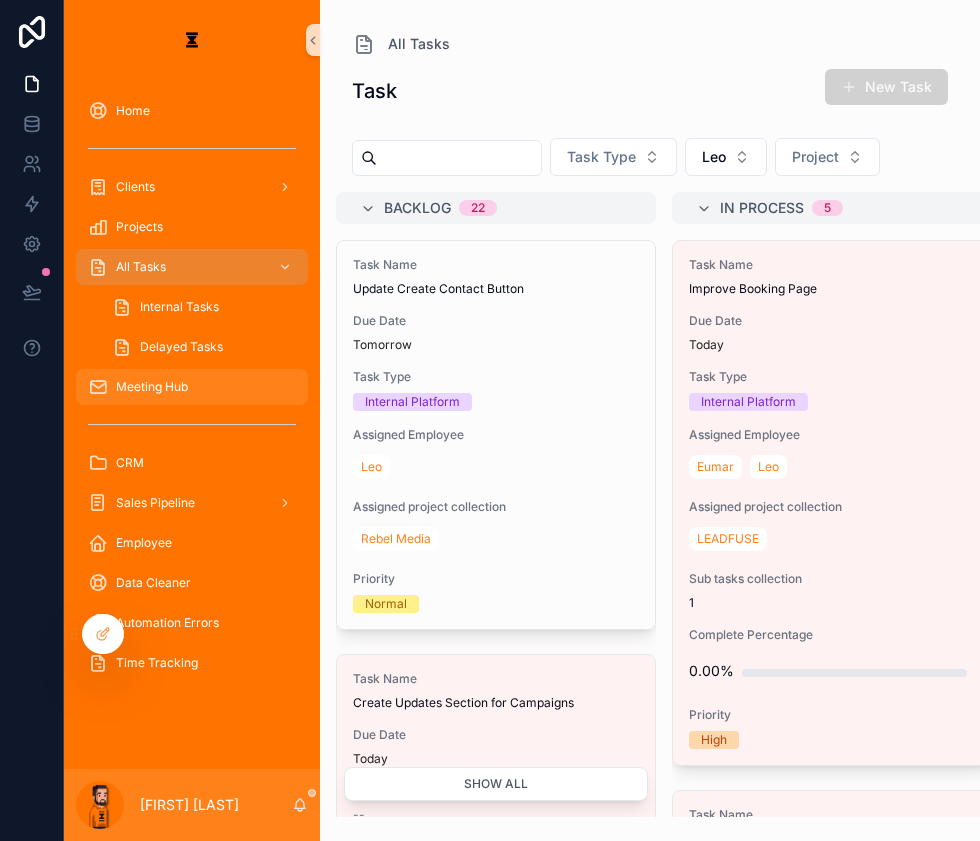 click on "Meeting Hub" at bounding box center (192, 387) 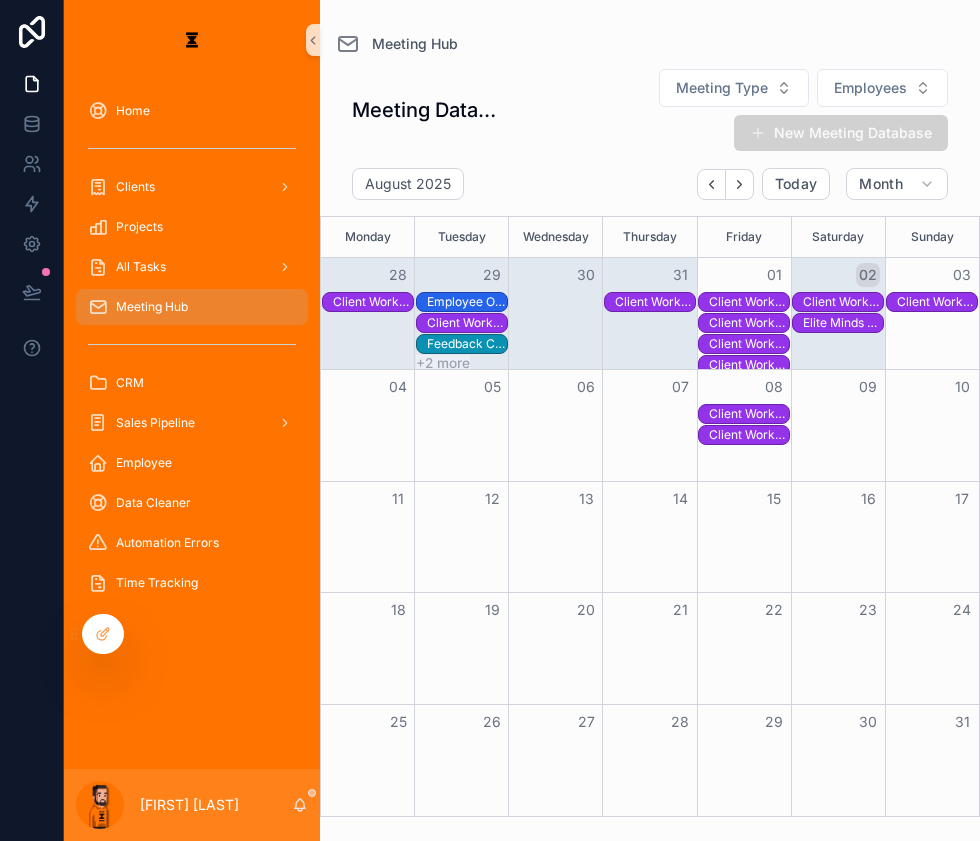 click on "Client Workshop Session" at bounding box center (749, 414) 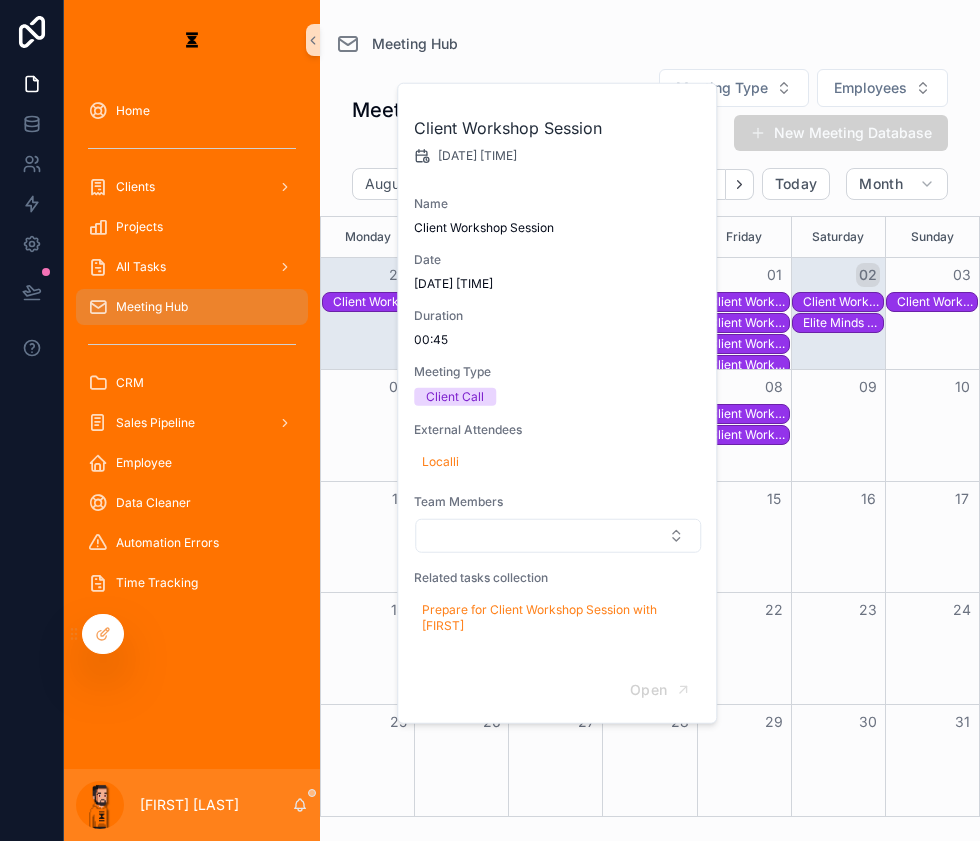 click on "Elite Minds Client Call" at bounding box center (843, 323) 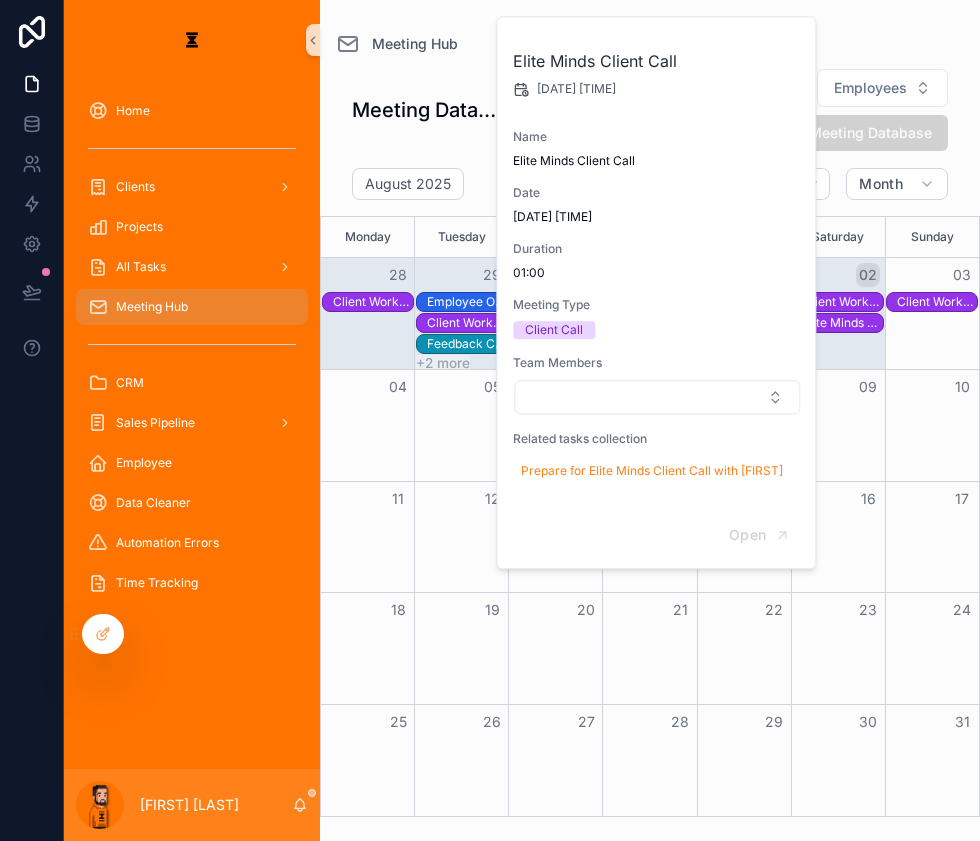 click on "Client Workshop Session" at bounding box center (843, 302) 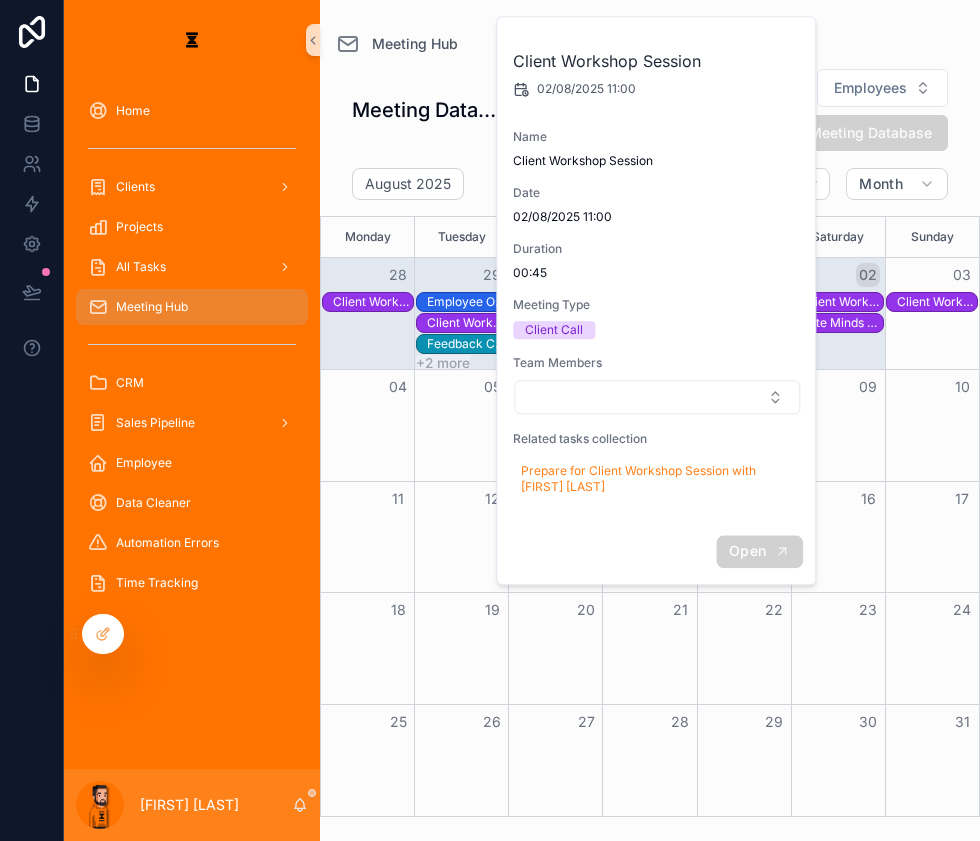 click on "Open" at bounding box center (759, 551) 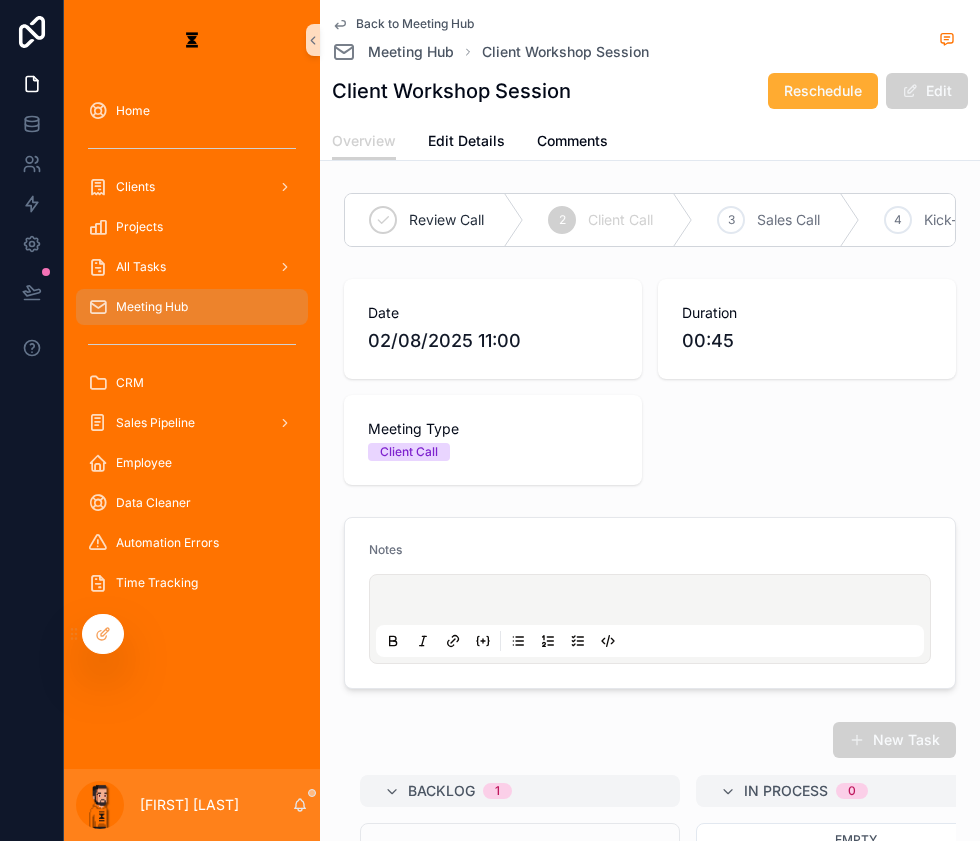 click at bounding box center (650, 619) 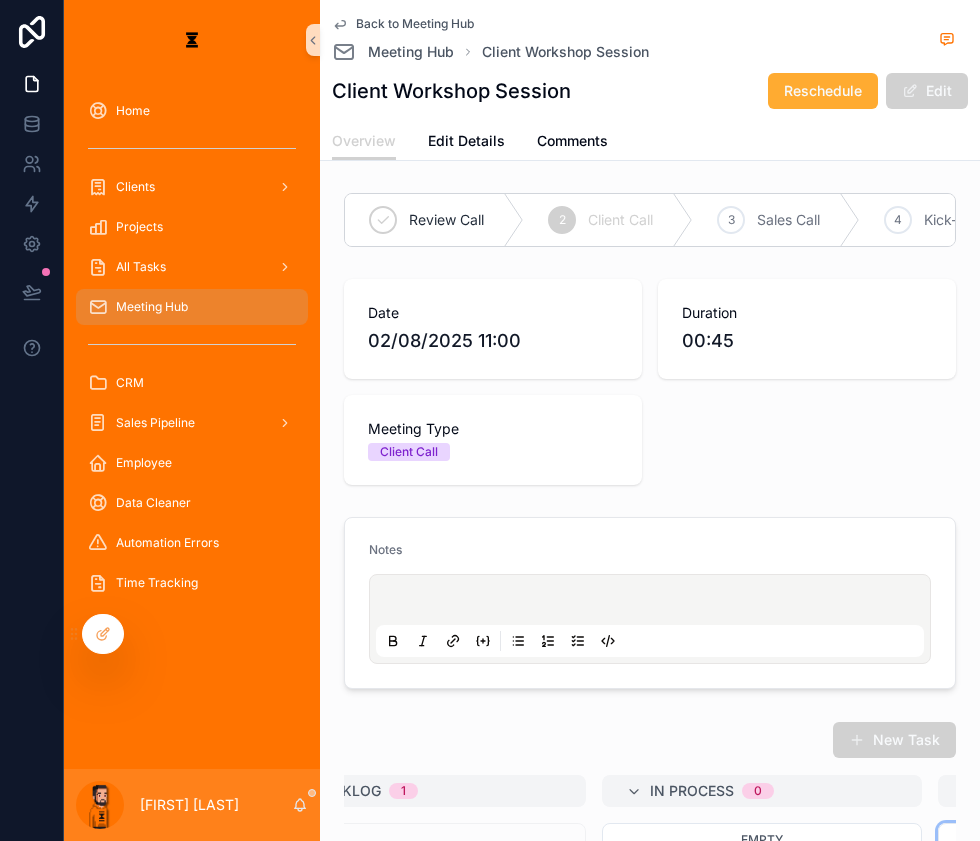 scroll, scrollTop: 0, scrollLeft: 438, axis: horizontal 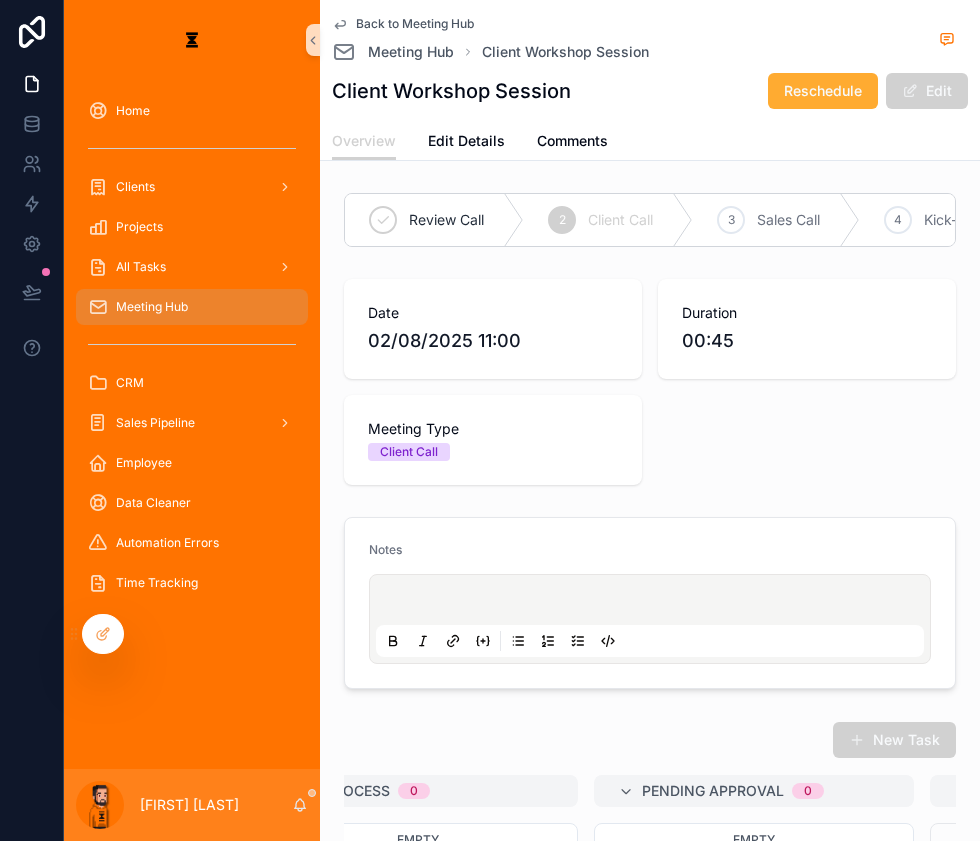 click on "Notes" at bounding box center [650, 603] 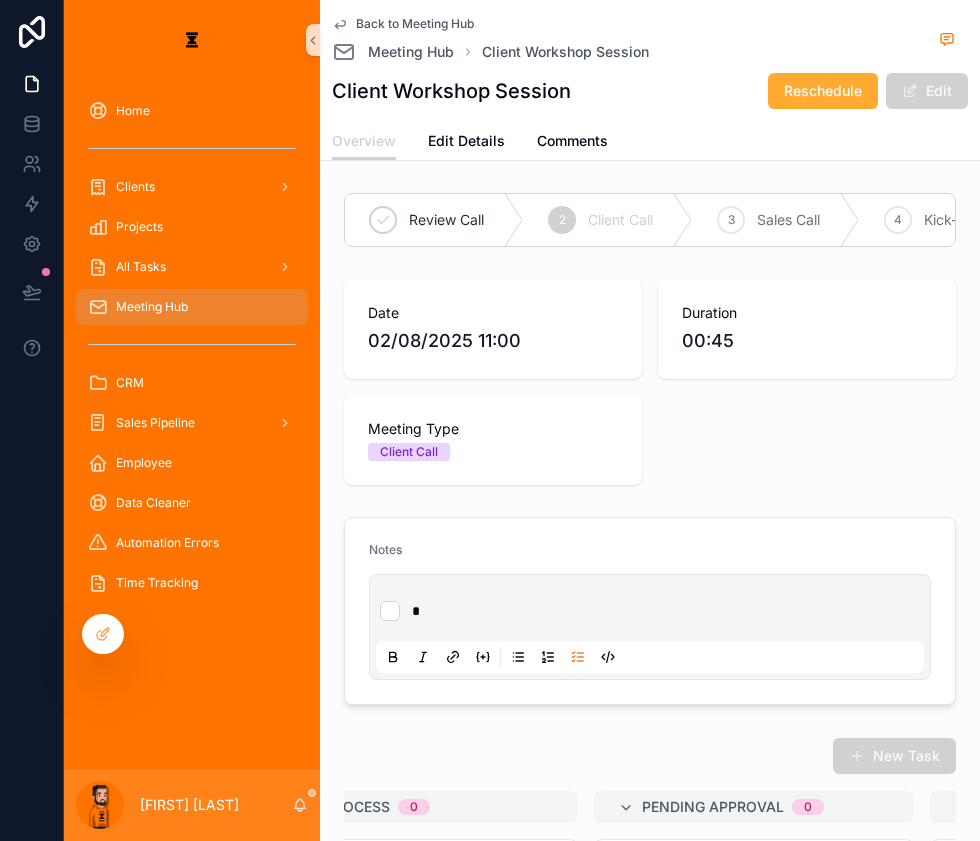type 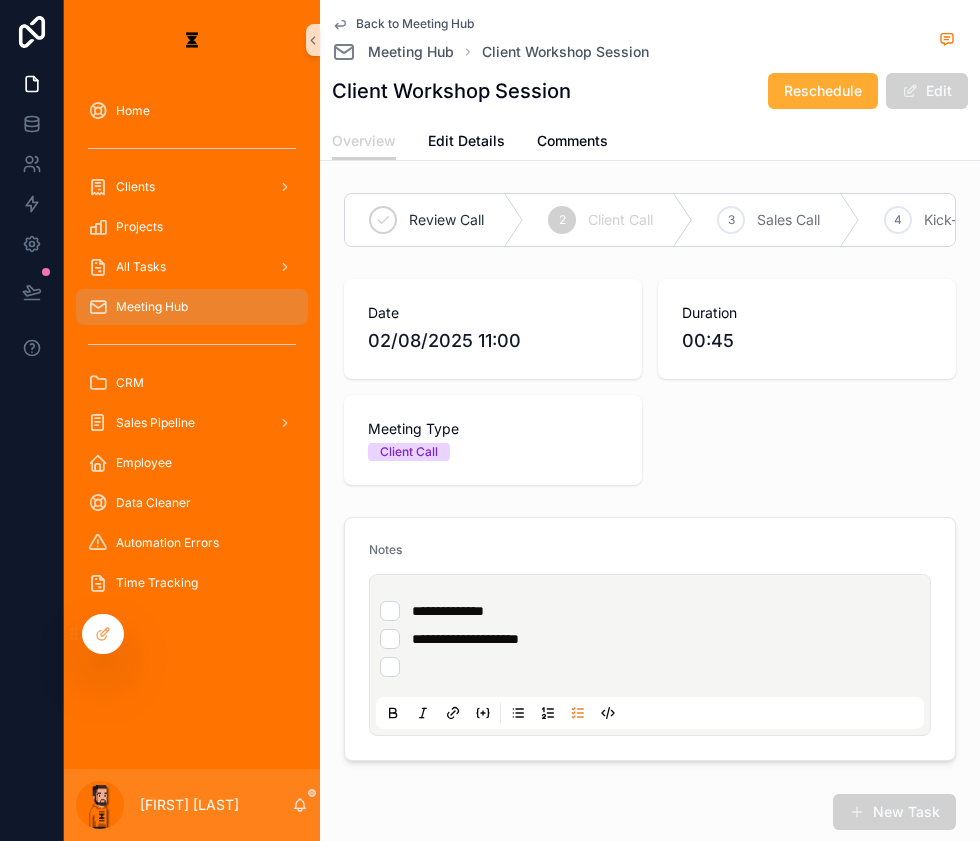 click at bounding box center (650, 667) 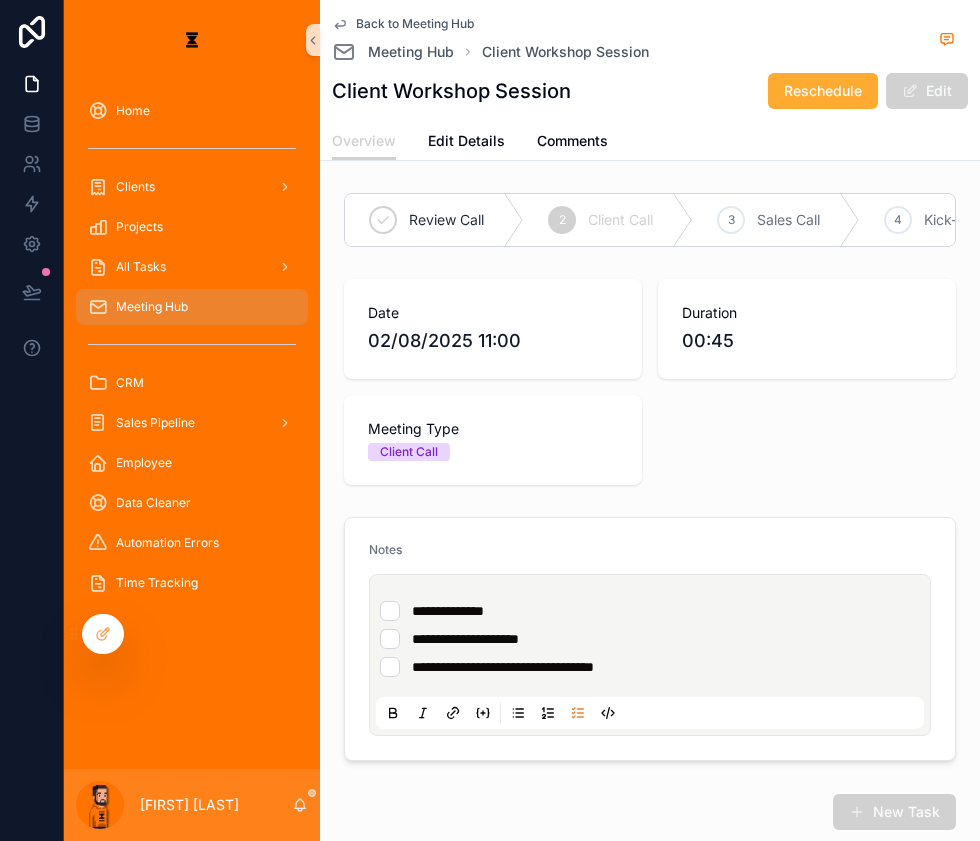 click on "**********" at bounding box center (654, 639) 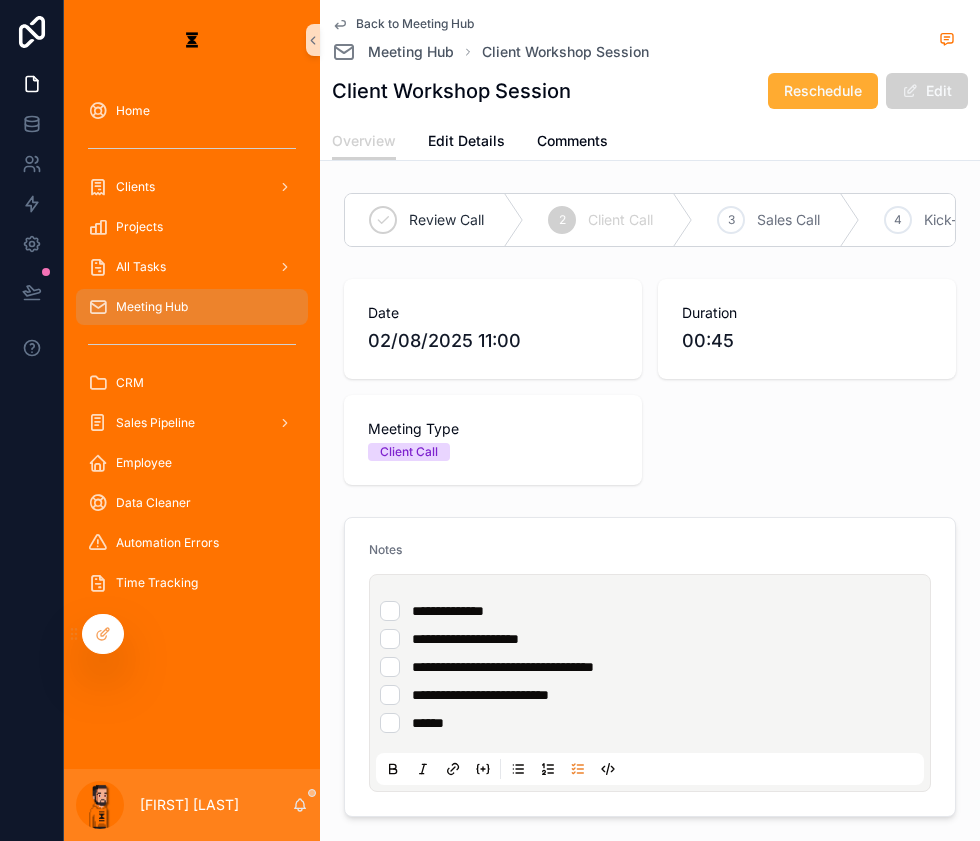 click on "*****" at bounding box center [650, 723] 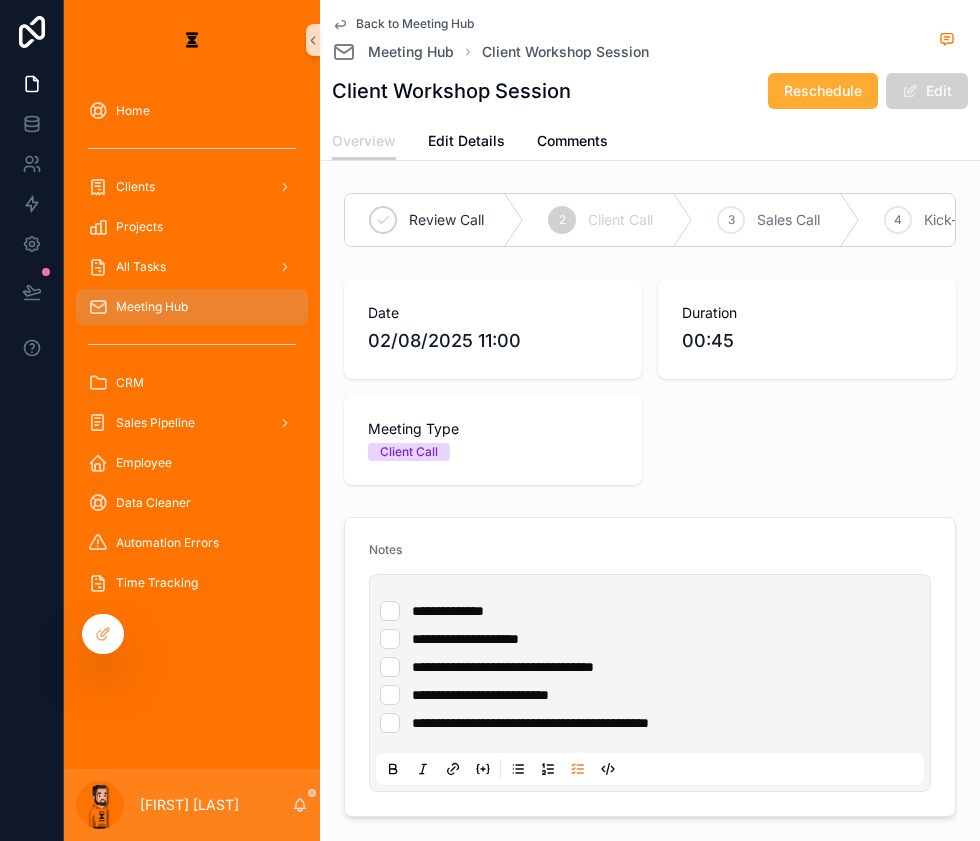 click on "**********" at bounding box center (650, 723) 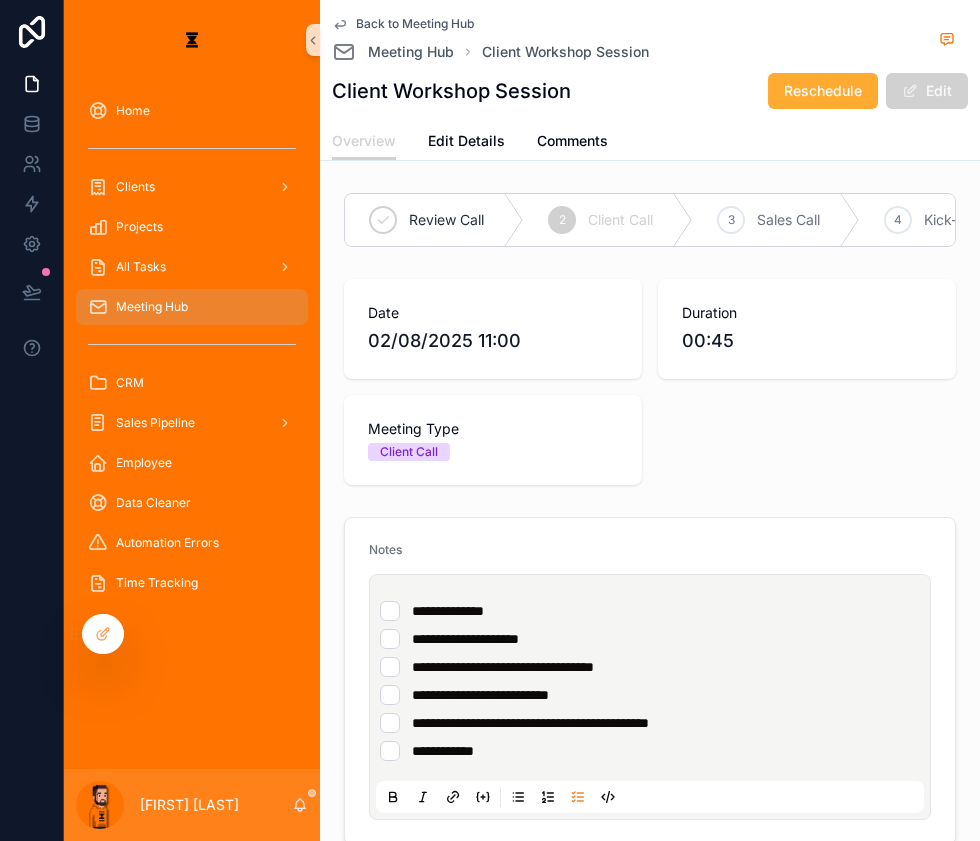 click on "**********" at bounding box center (650, 639) 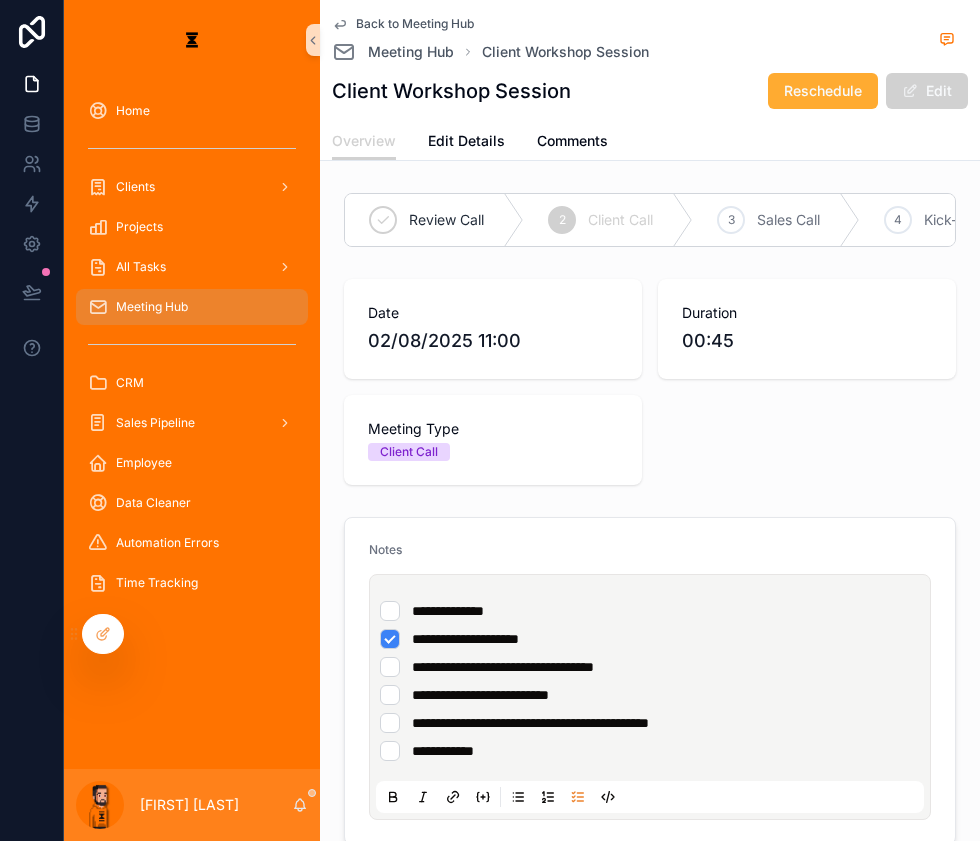 click on "**********" at bounding box center (650, 667) 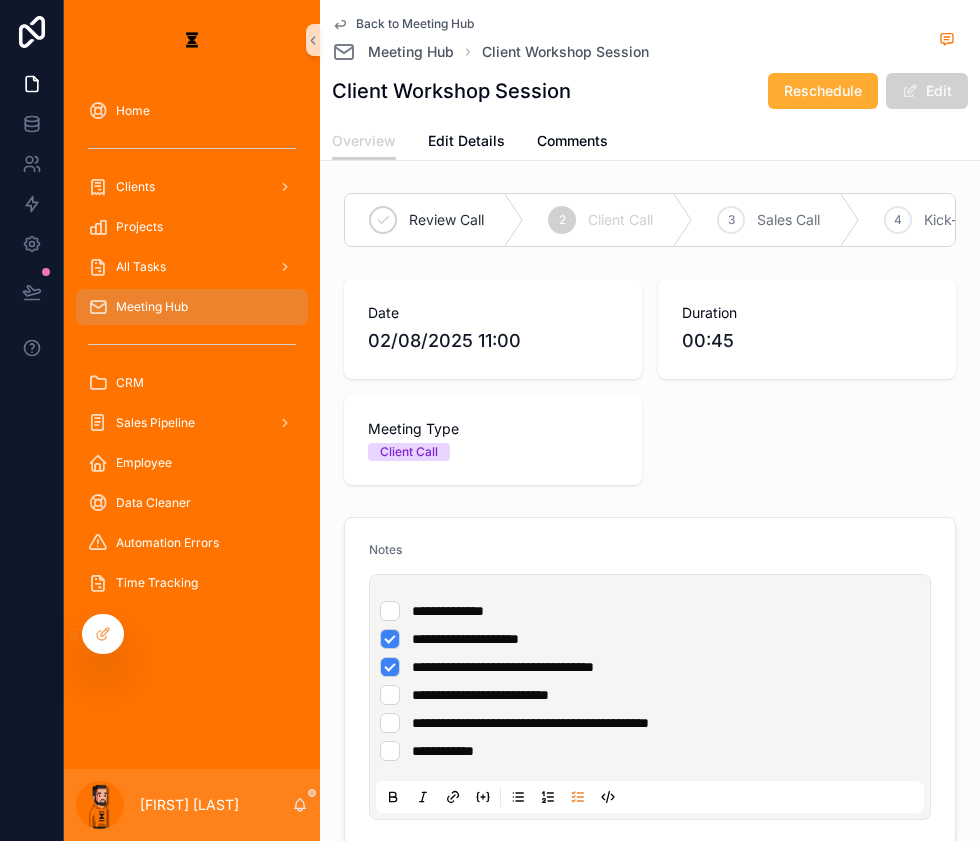 click on "**********" at bounding box center [650, 695] 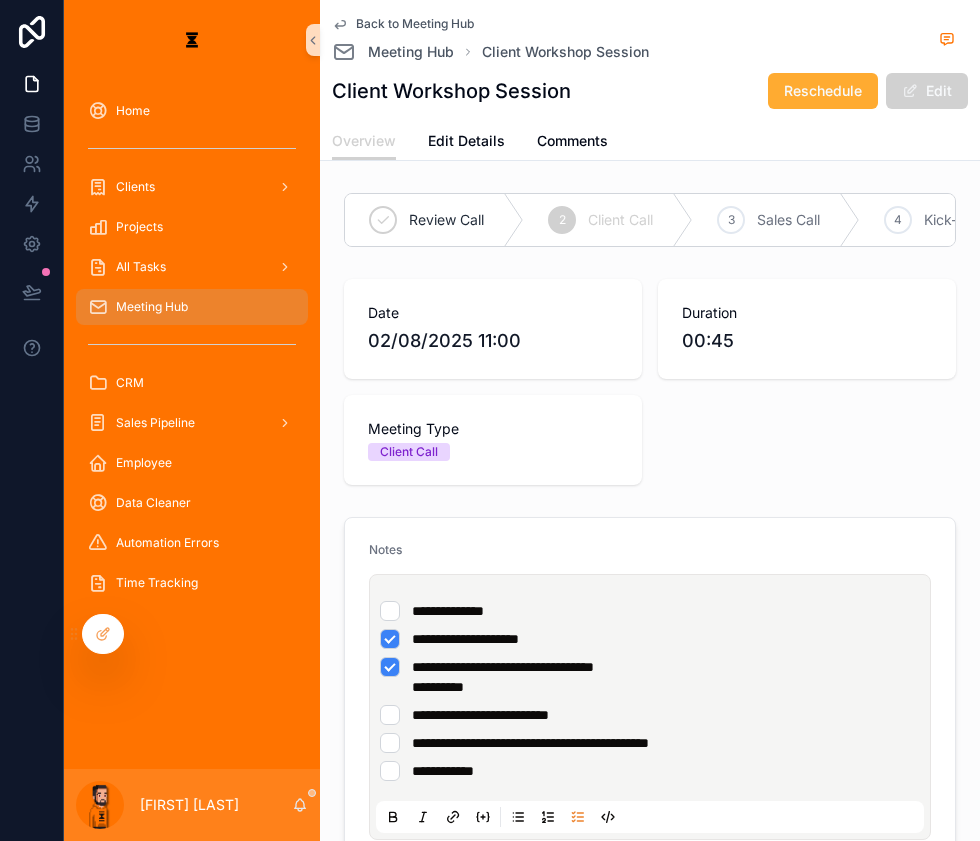 click on "**********" at bounding box center (650, 677) 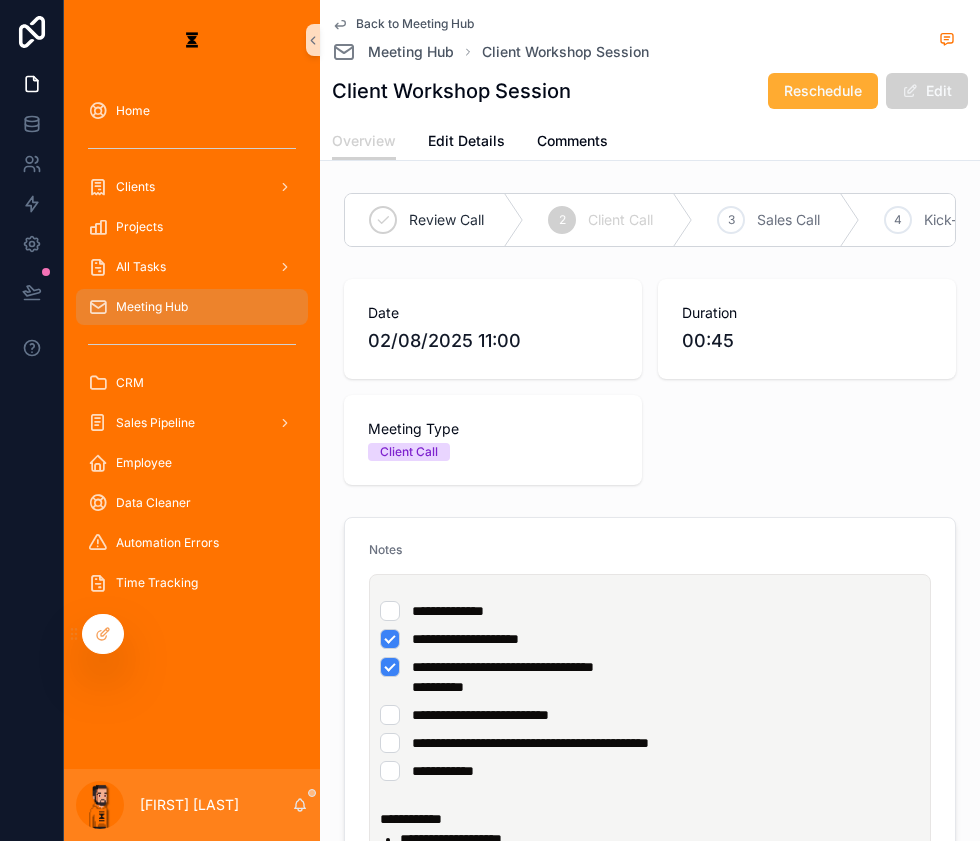 click on "**********" at bounding box center [650, 715] 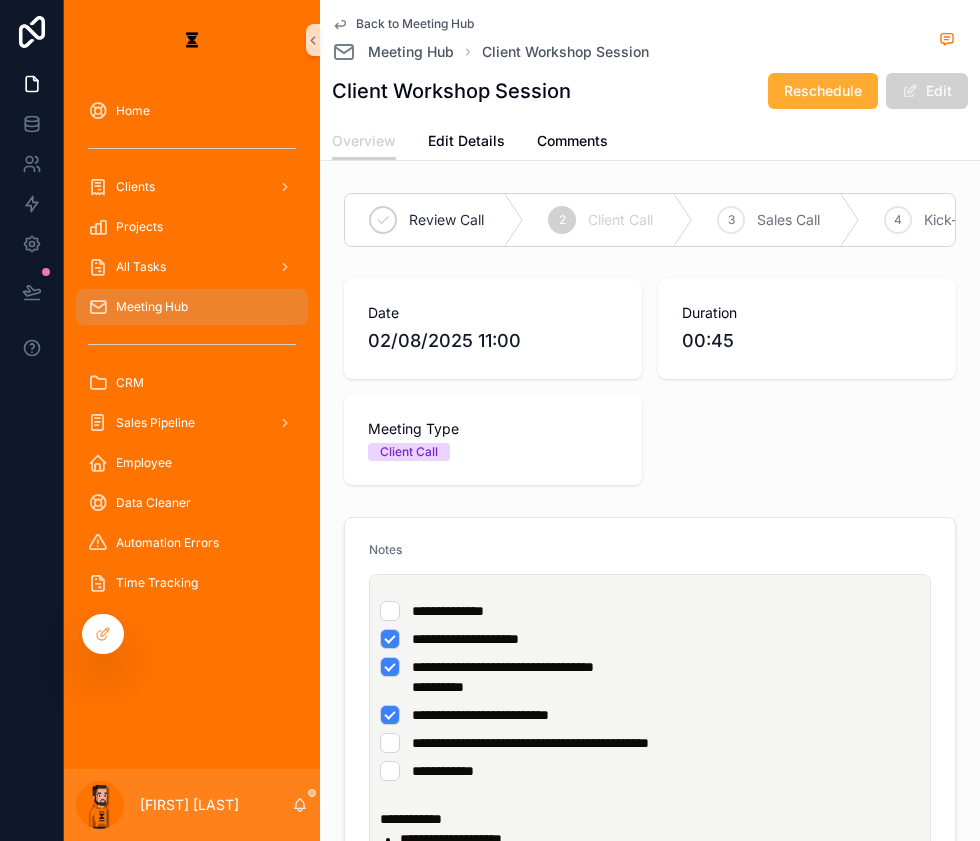 click on "**********" at bounding box center [650, 743] 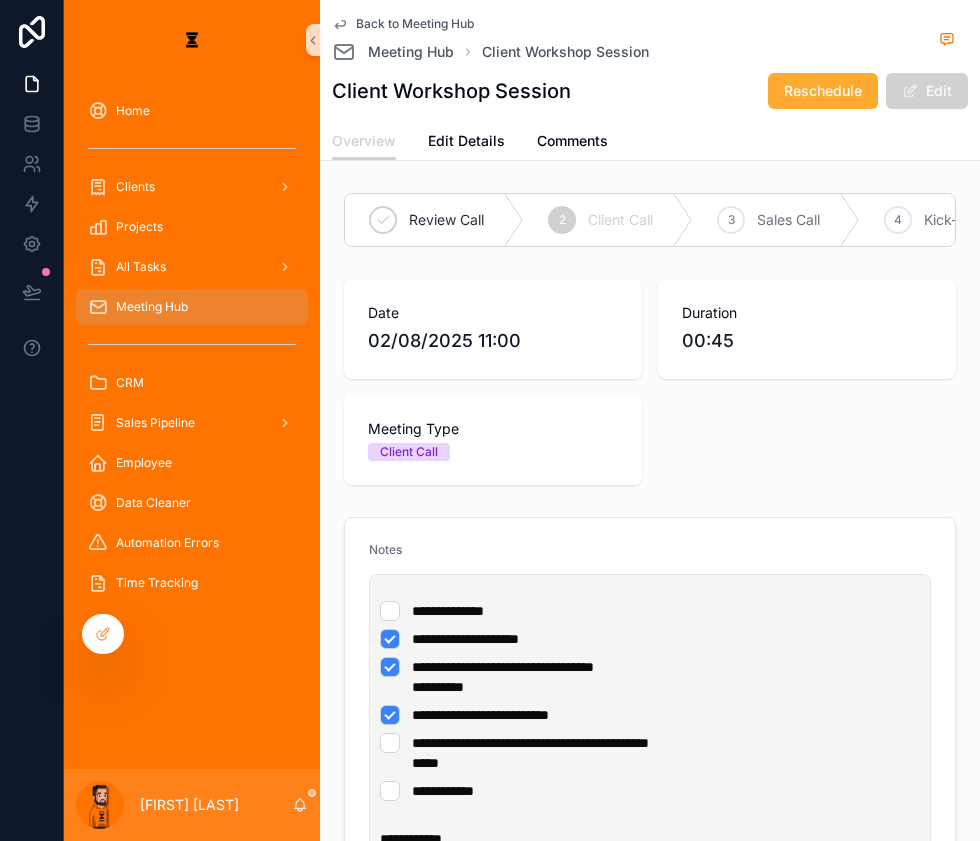 click on "**********" at bounding box center (650, 753) 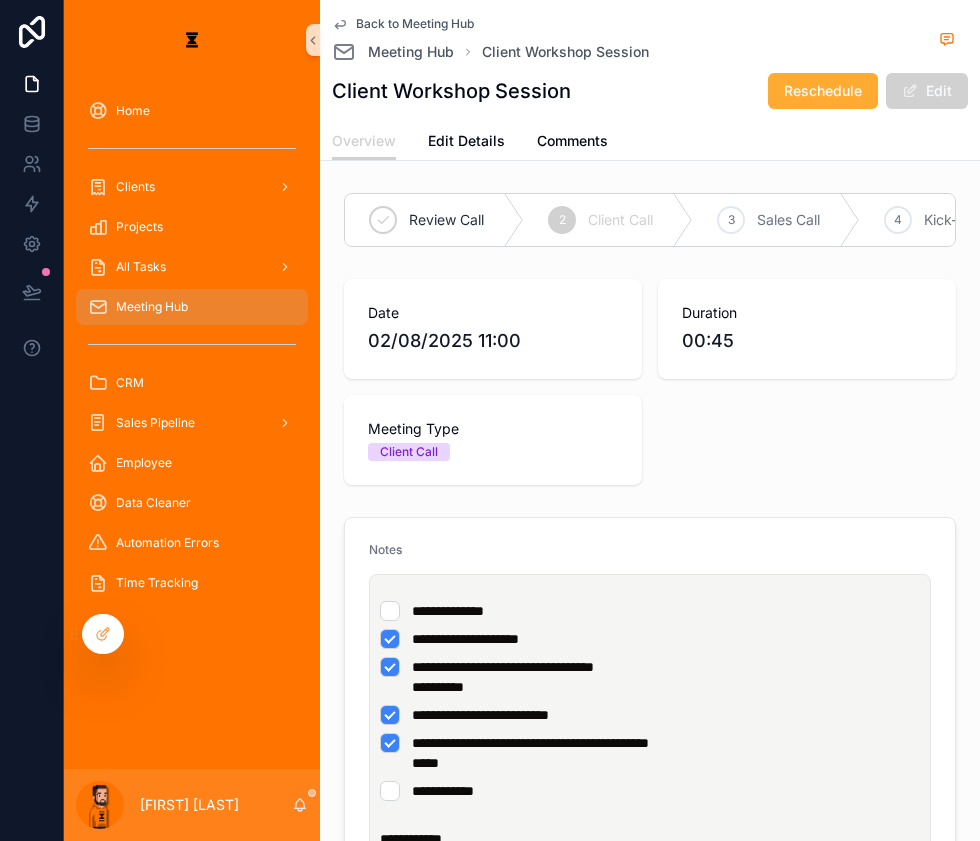 click on "**********" at bounding box center [650, 753] 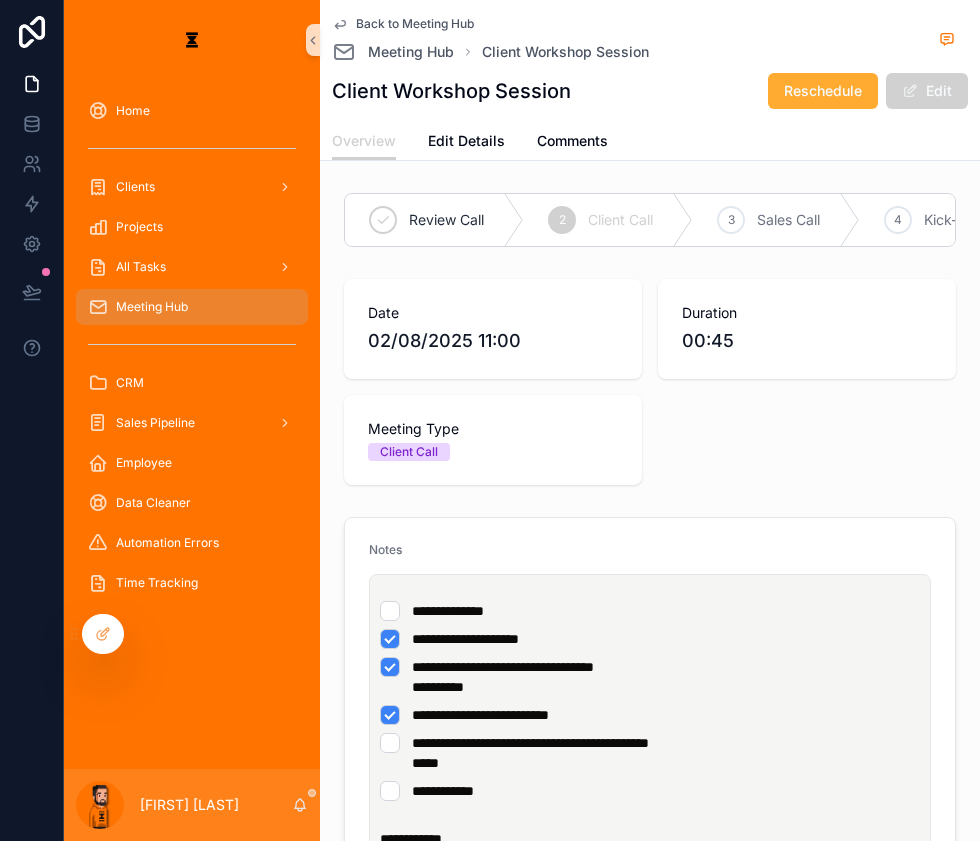 click on "**********" at bounding box center [664, 879] 